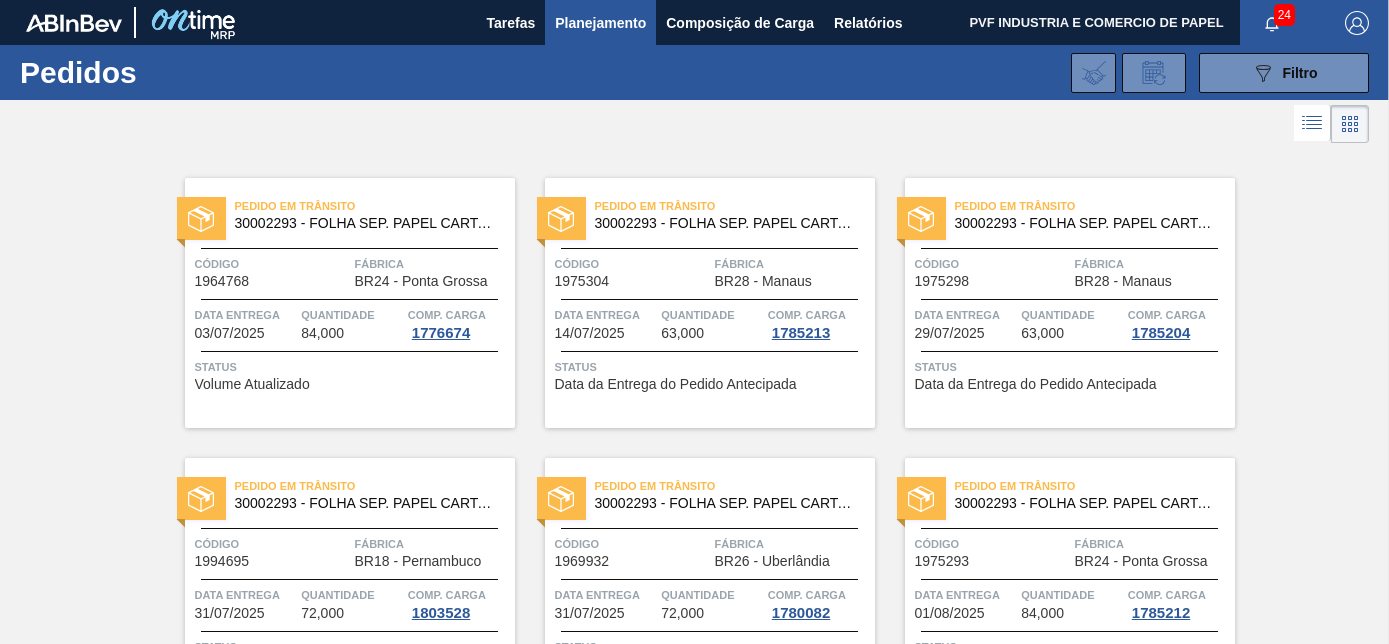 scroll, scrollTop: 0, scrollLeft: 0, axis: both 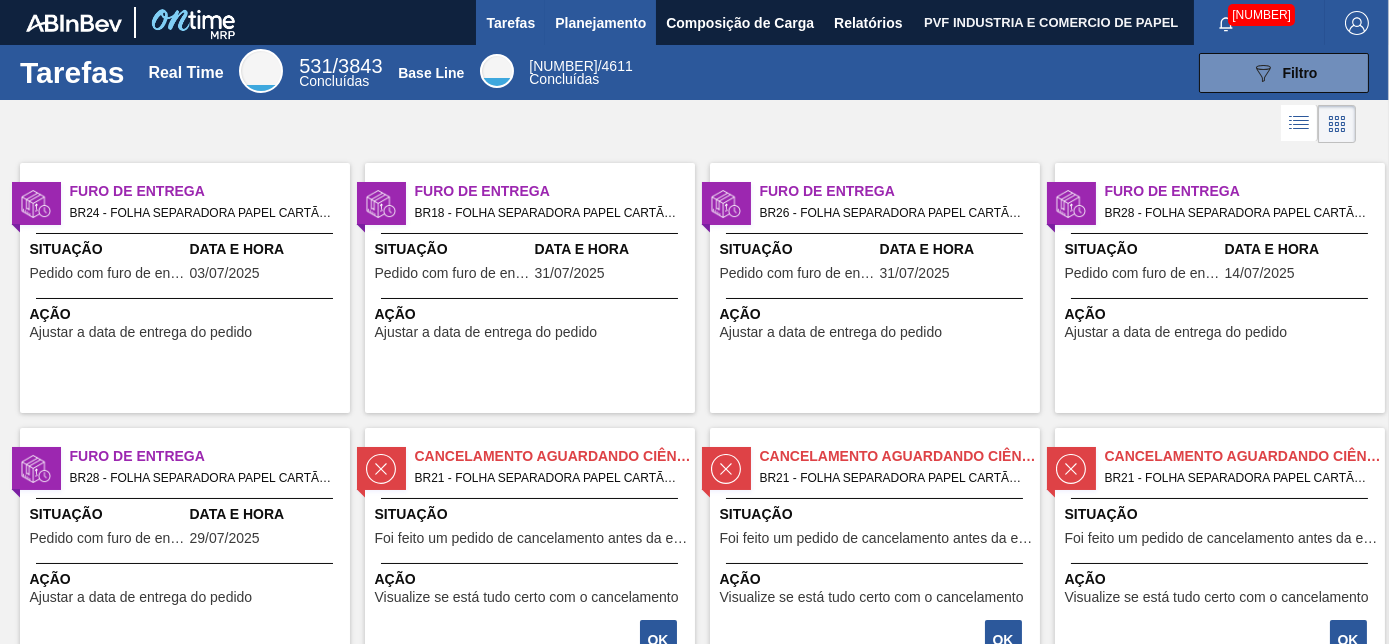 click on "Planejamento" at bounding box center [600, 23] 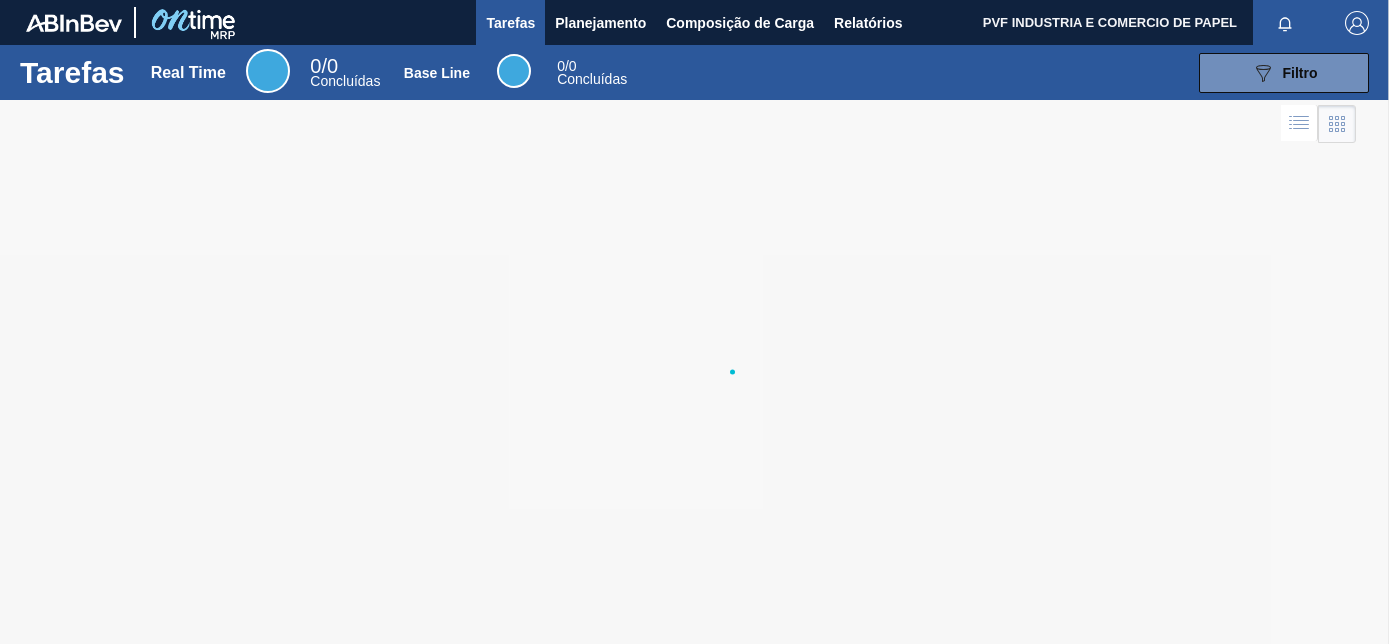 scroll, scrollTop: 0, scrollLeft: 0, axis: both 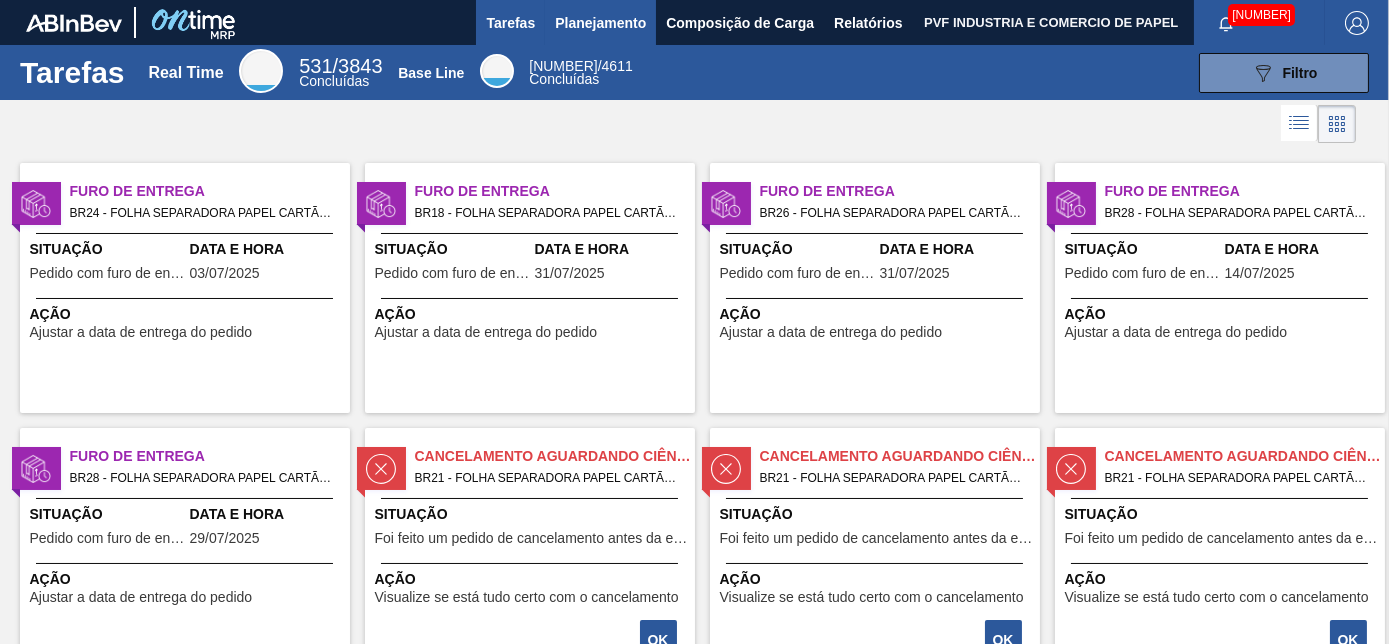 click on "Planejamento" at bounding box center (600, 23) 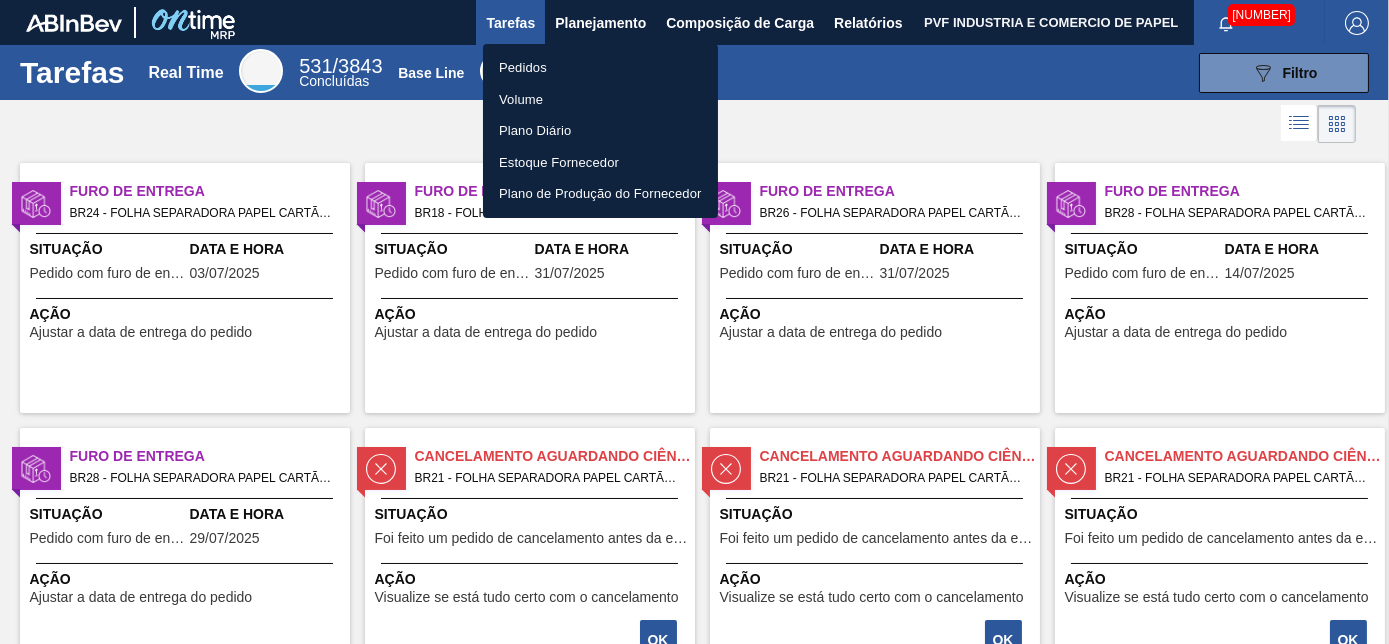 click on "Pedidos" at bounding box center (600, 68) 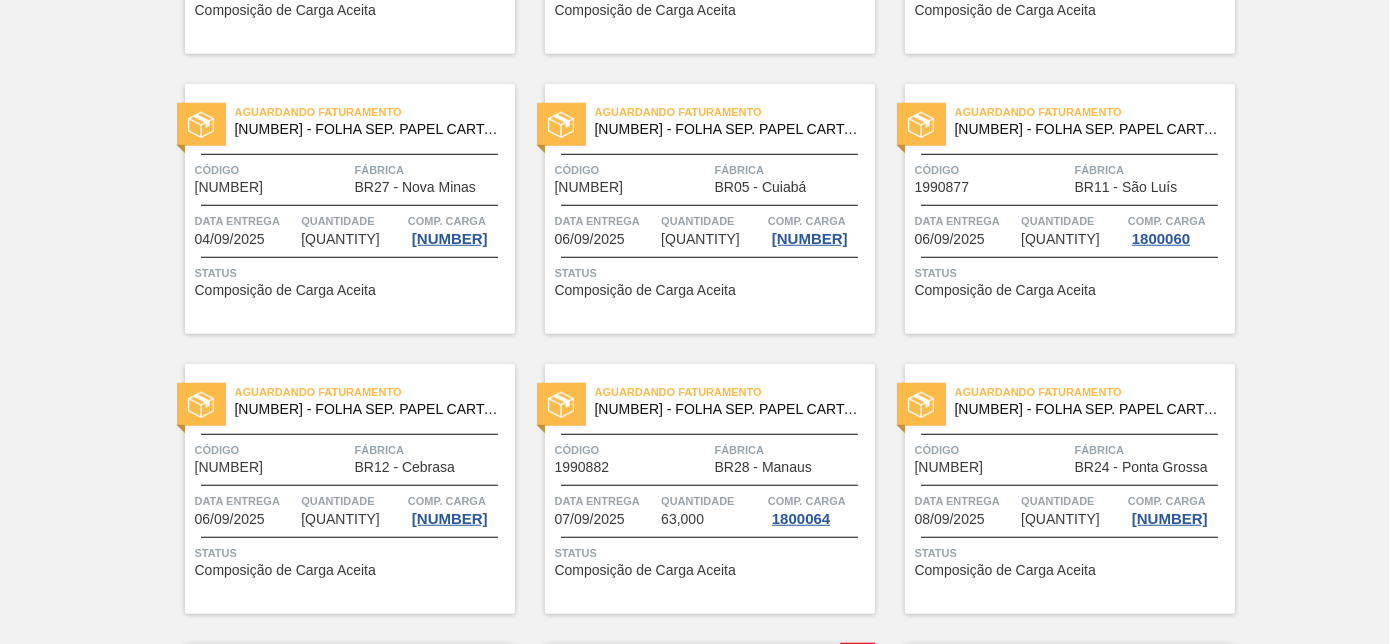 scroll, scrollTop: 4058, scrollLeft: 0, axis: vertical 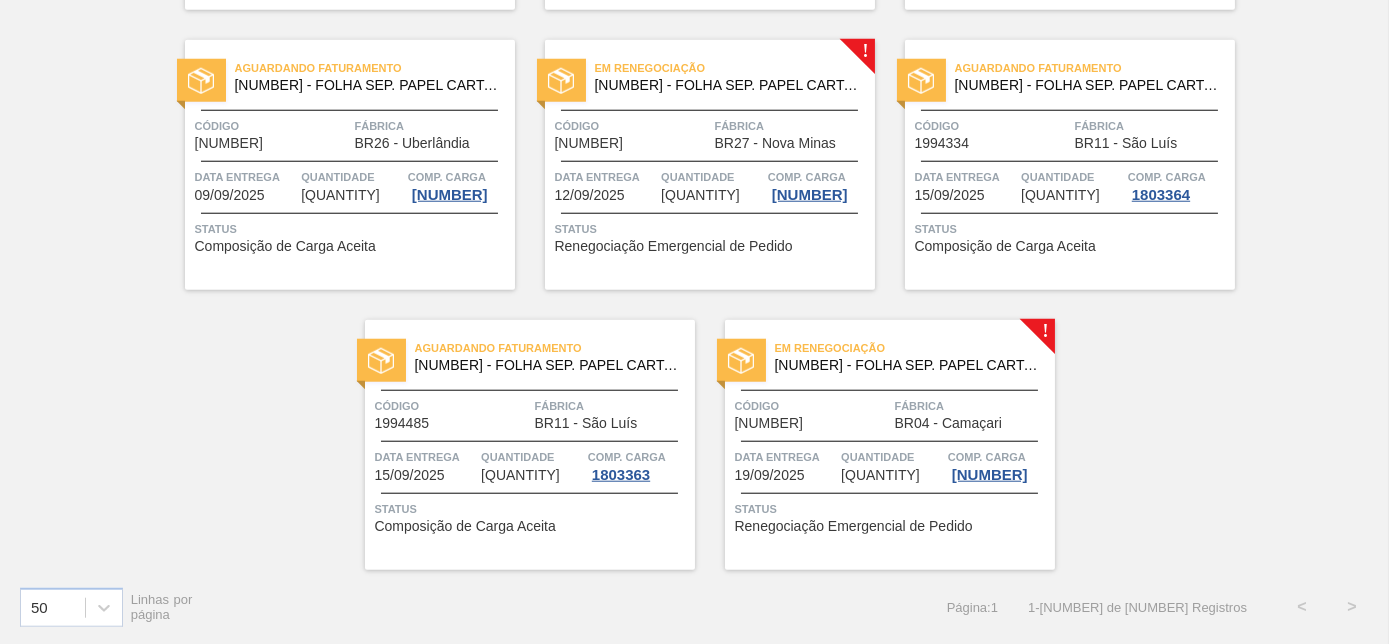 click on "Quantidade" at bounding box center [712, 177] 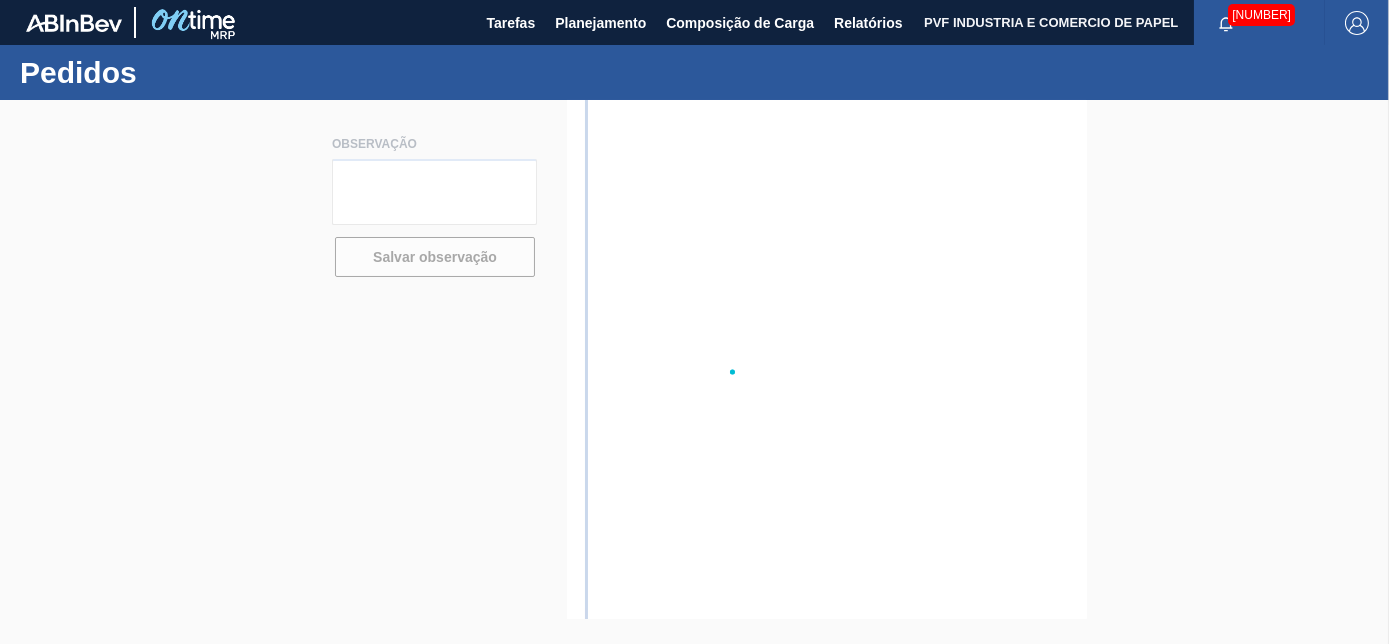 scroll, scrollTop: 0, scrollLeft: 0, axis: both 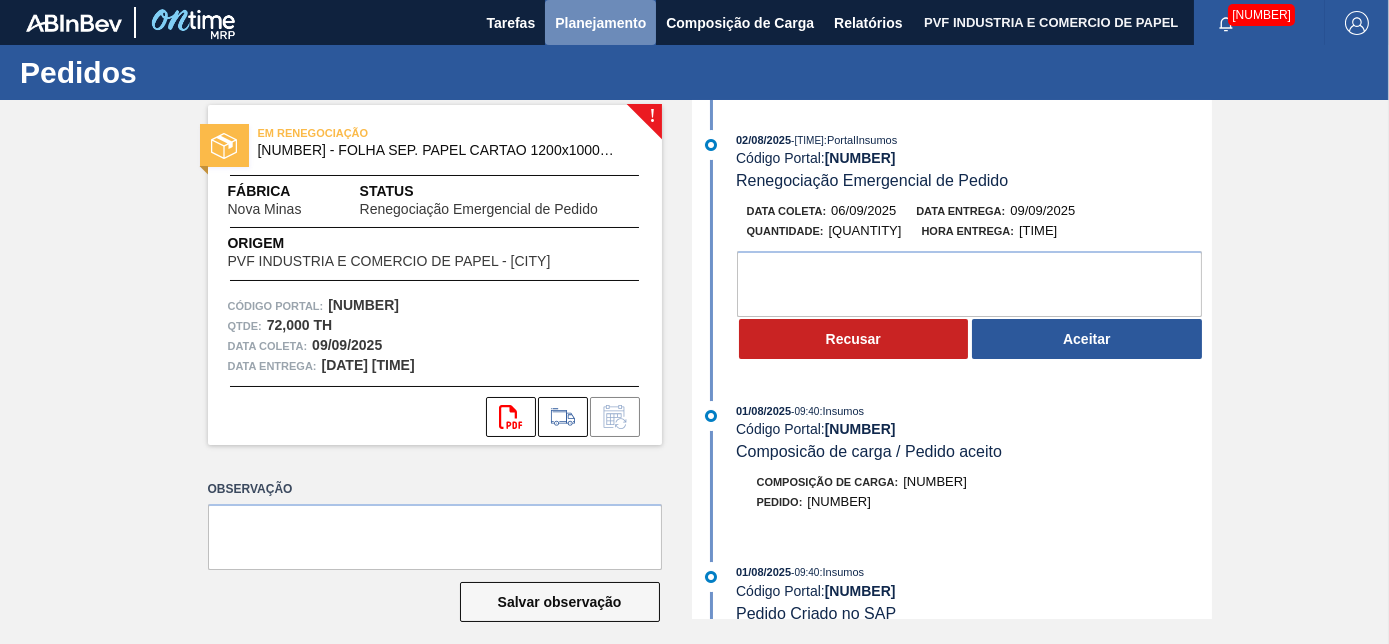 click on "Planejamento" at bounding box center [600, 23] 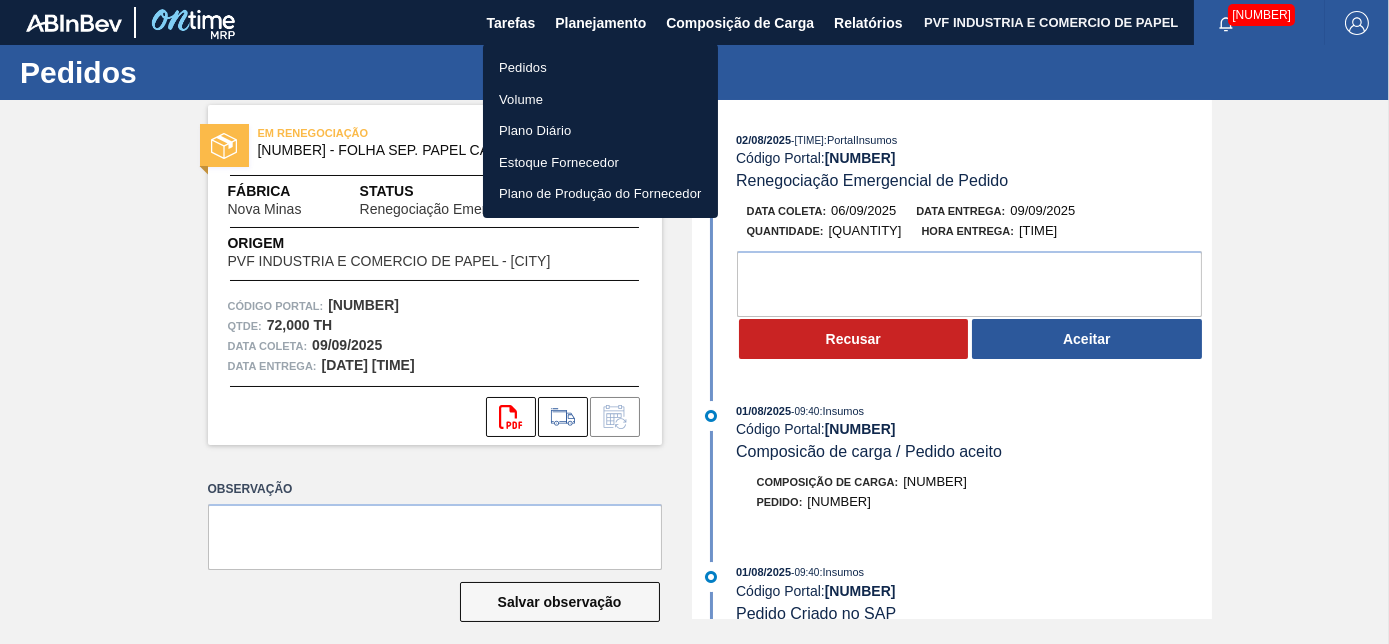 click on "Pedidos" at bounding box center (600, 68) 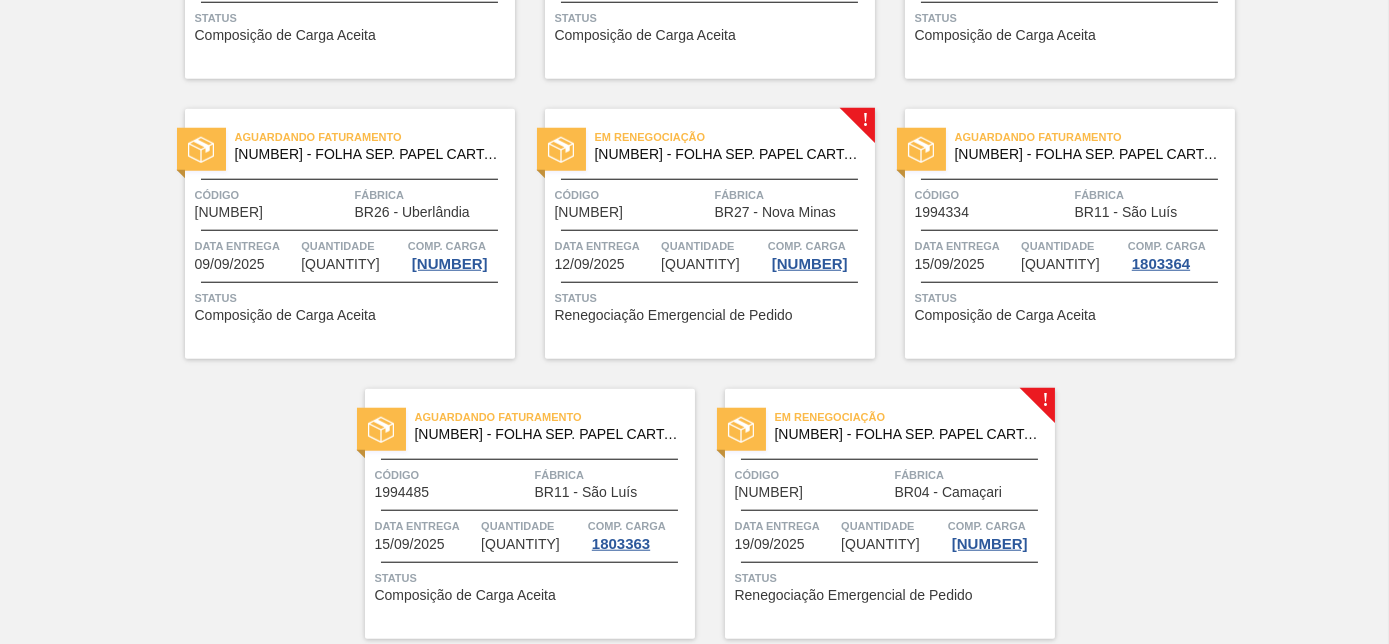 scroll, scrollTop: 4058, scrollLeft: 0, axis: vertical 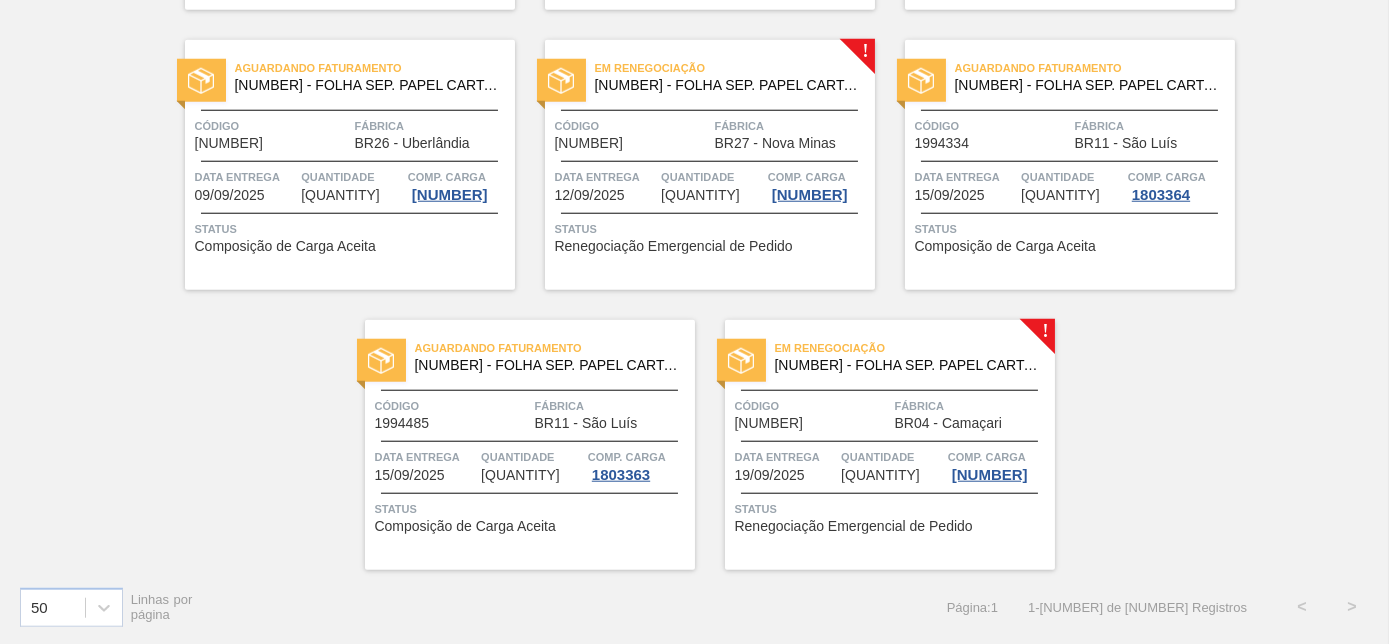 click on "Quantidade" at bounding box center [892, 457] 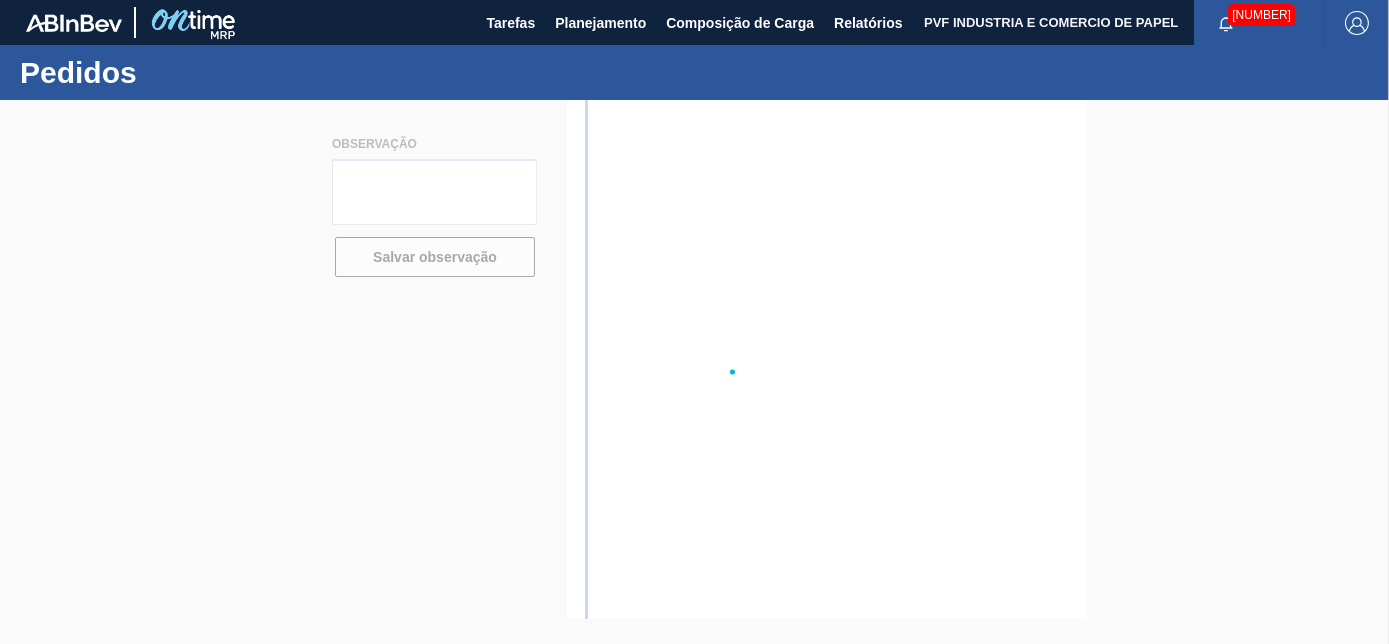 scroll, scrollTop: 0, scrollLeft: 0, axis: both 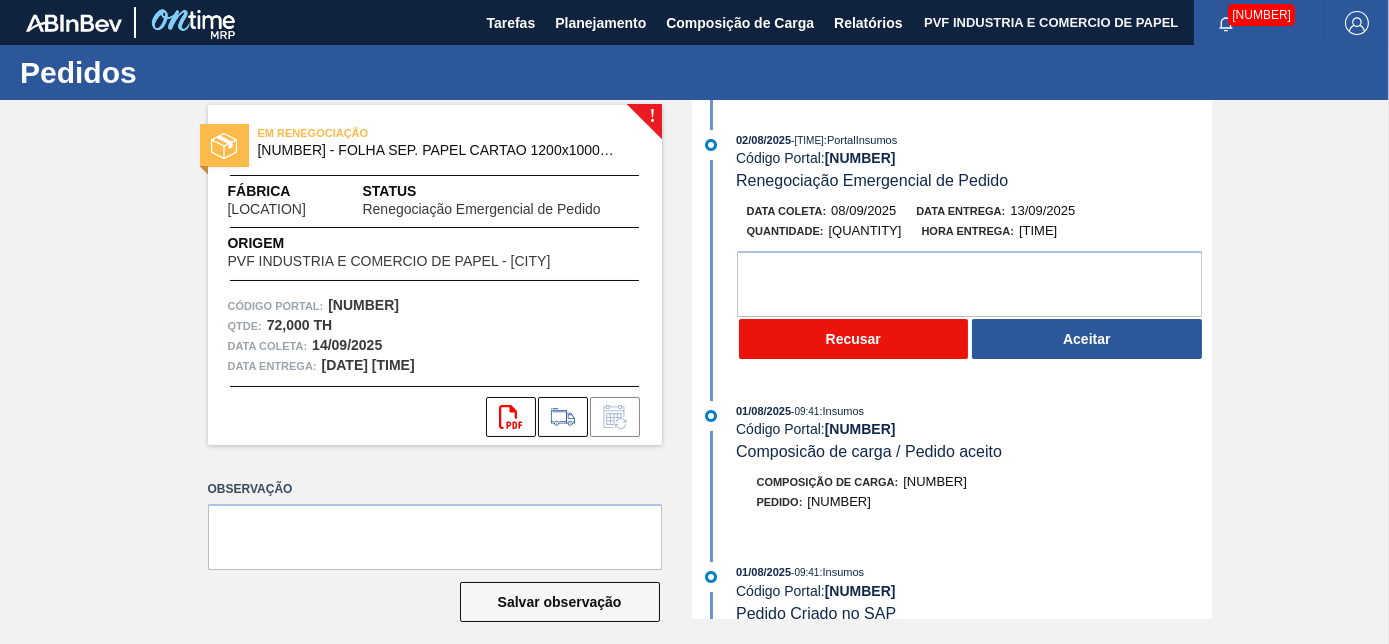 click on "Recusar" at bounding box center (854, 339) 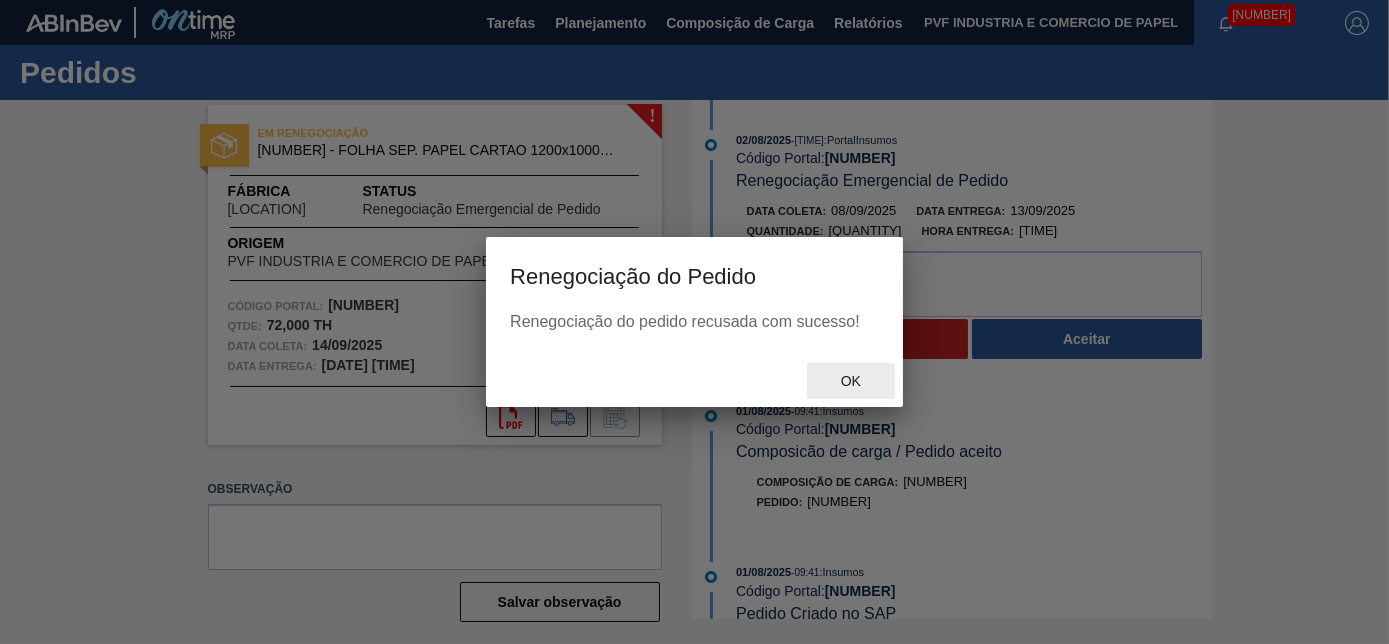 click on "Ok" at bounding box center (851, 381) 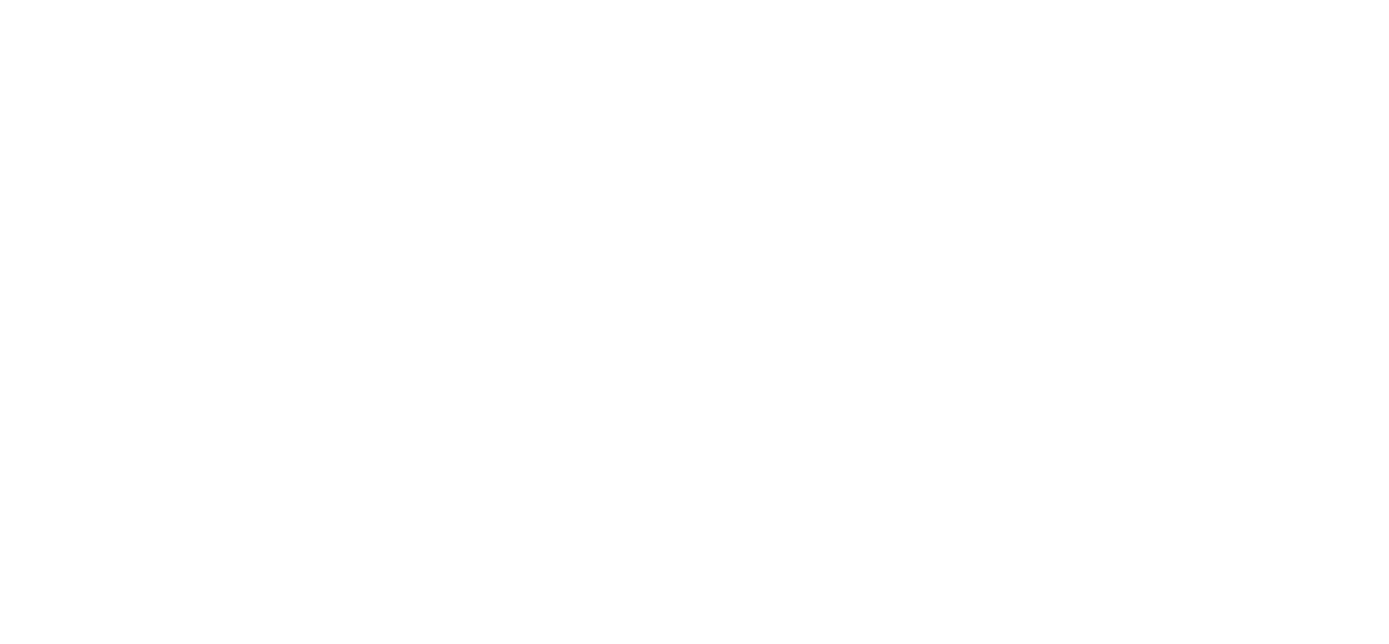 scroll, scrollTop: 0, scrollLeft: 0, axis: both 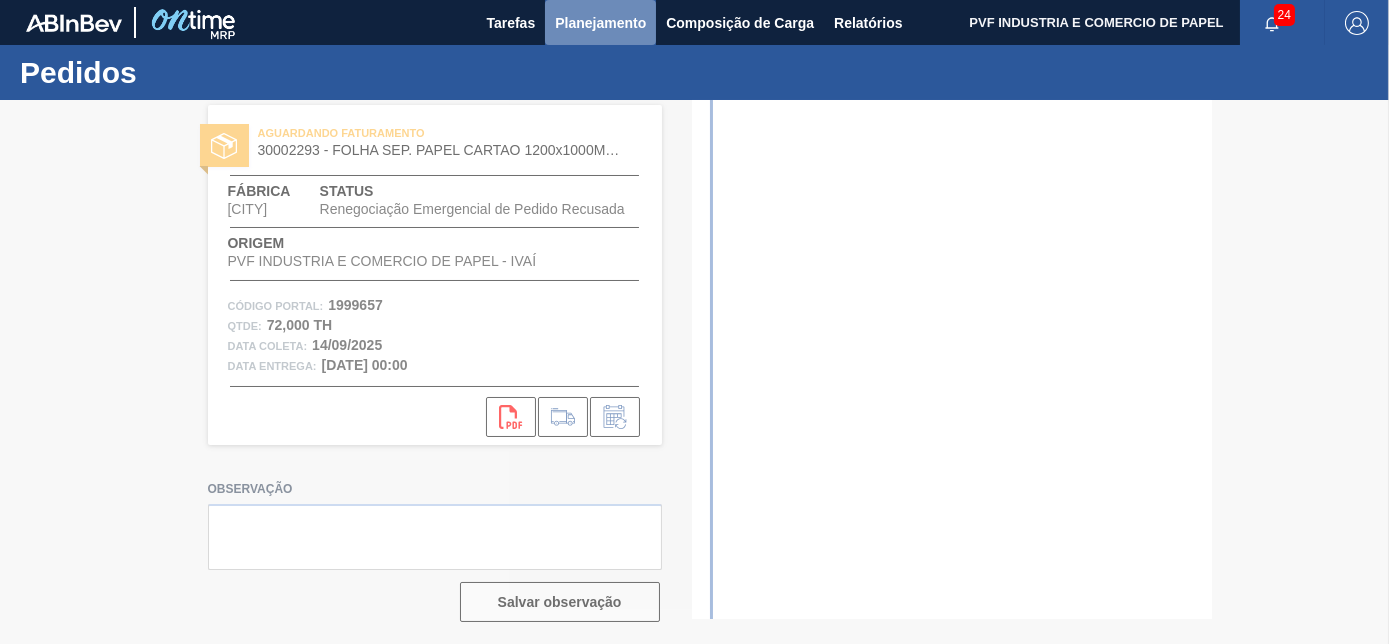 click on "Planejamento" at bounding box center [600, 23] 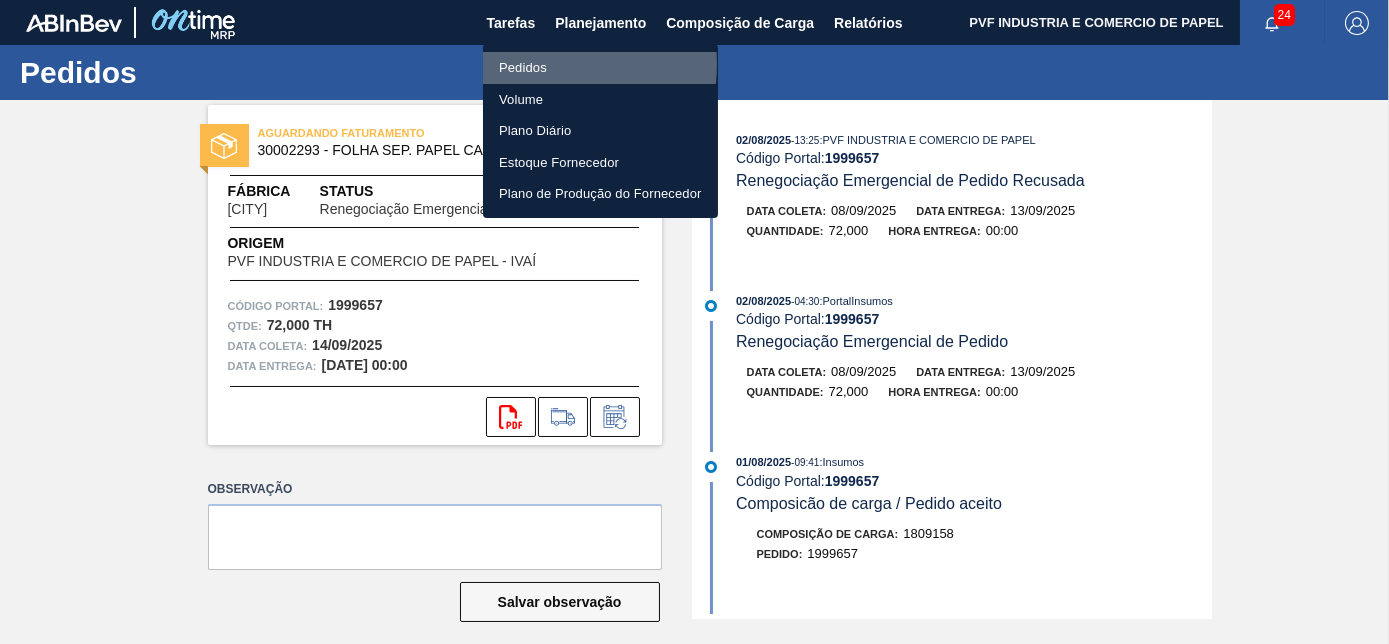 click on "Pedidos" at bounding box center (600, 68) 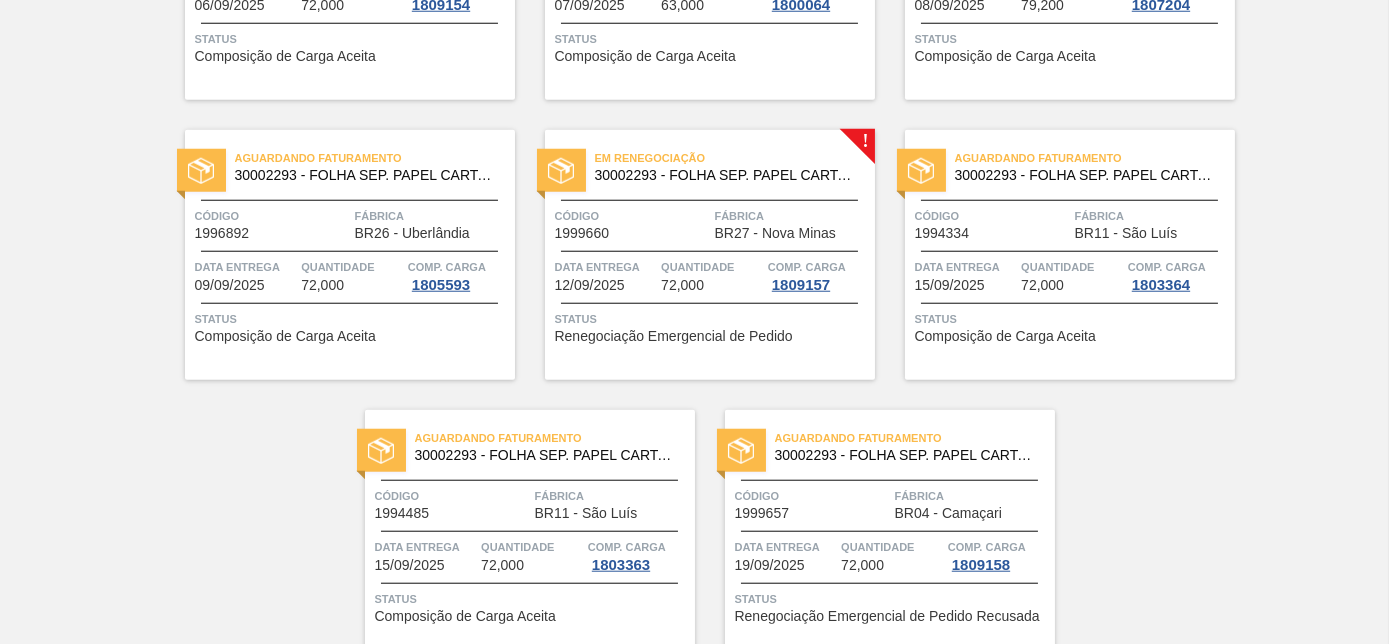 scroll, scrollTop: 4058, scrollLeft: 0, axis: vertical 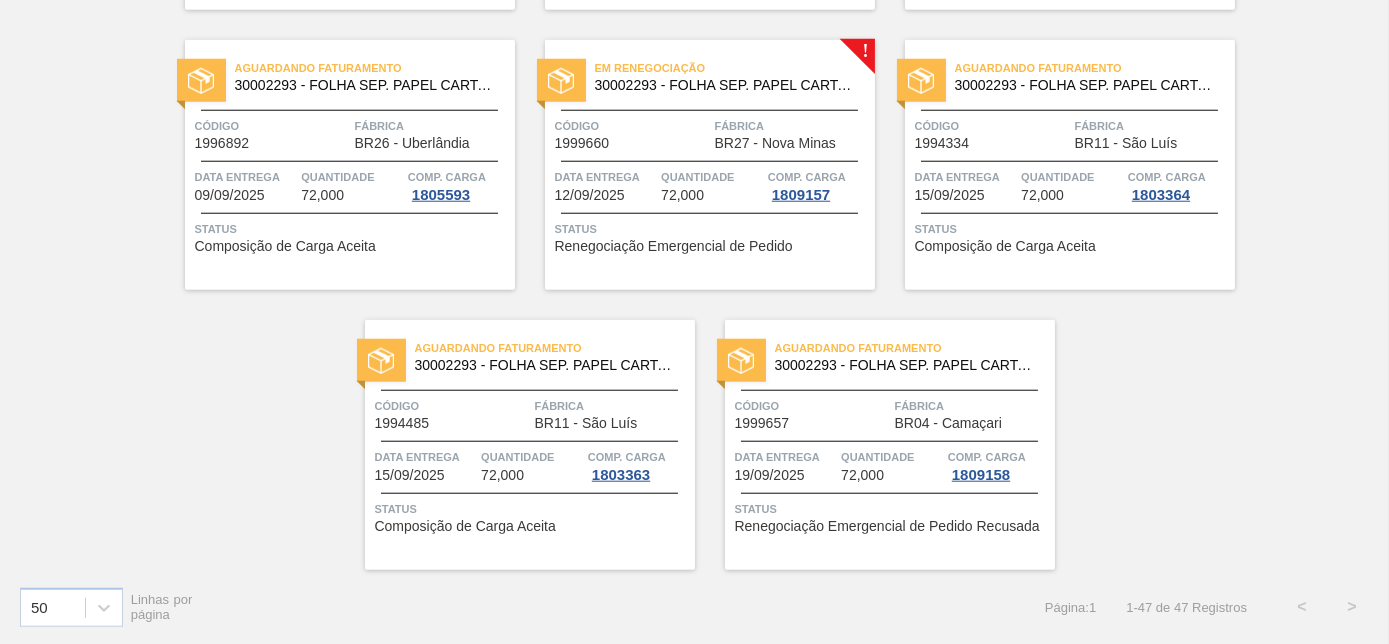 click on "Em renegociação 30002293 - FOLHA SEP. PAPEL CARTAO 1200x1000M 350g Código 1999660 Fábrica BR27 - Nova Minas Data entrega 12/09/2025 Quantidade 72,000 Comp. Carga 1809157 Status Renegociação Emergencial de Pedido" at bounding box center [710, 165] 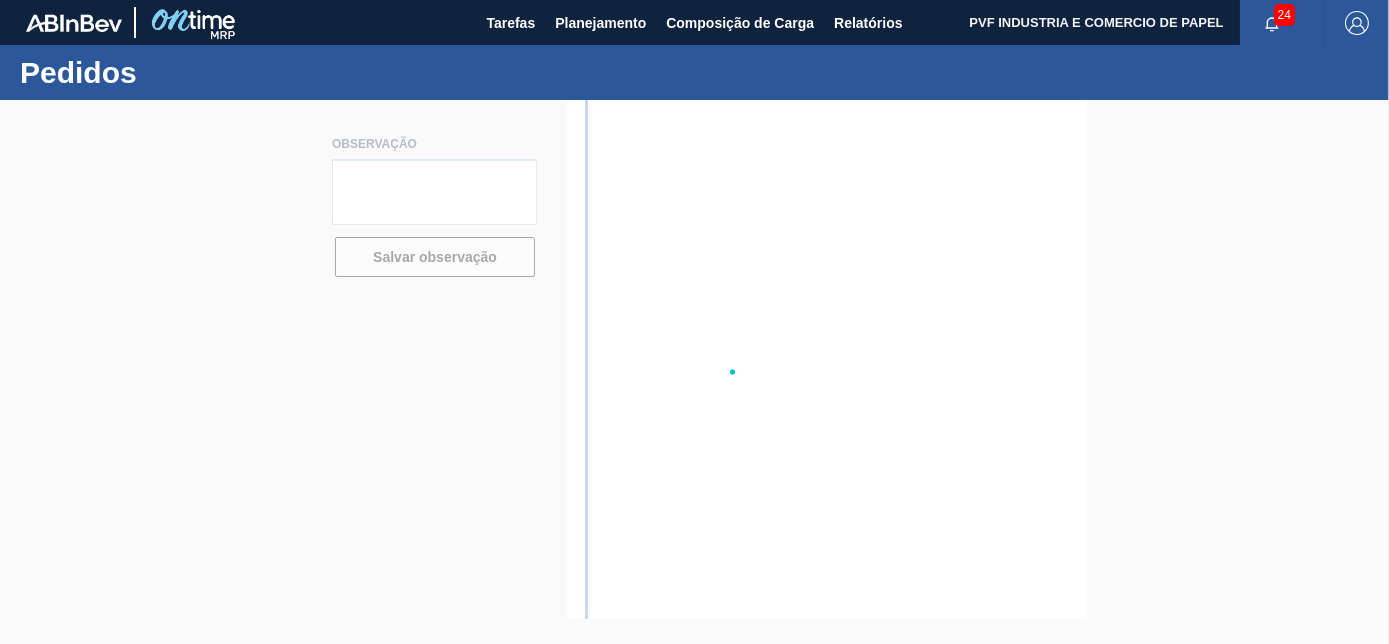 scroll, scrollTop: 0, scrollLeft: 0, axis: both 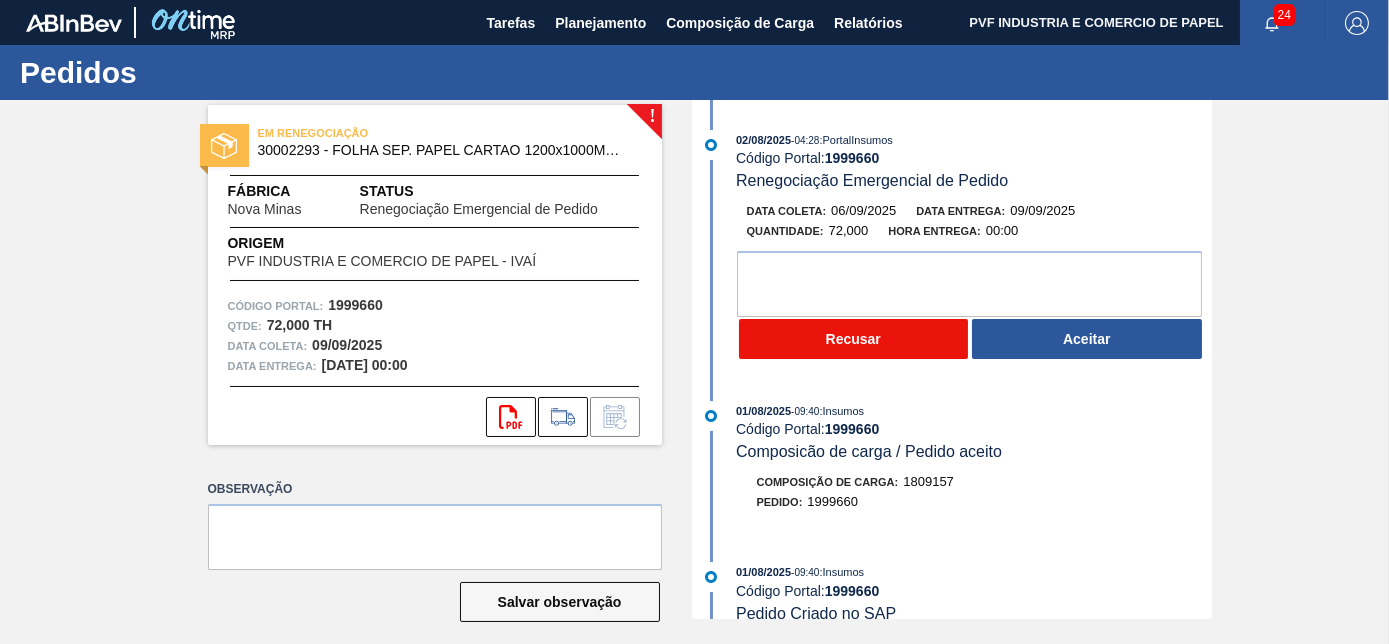 click on "Recusar" at bounding box center [854, 339] 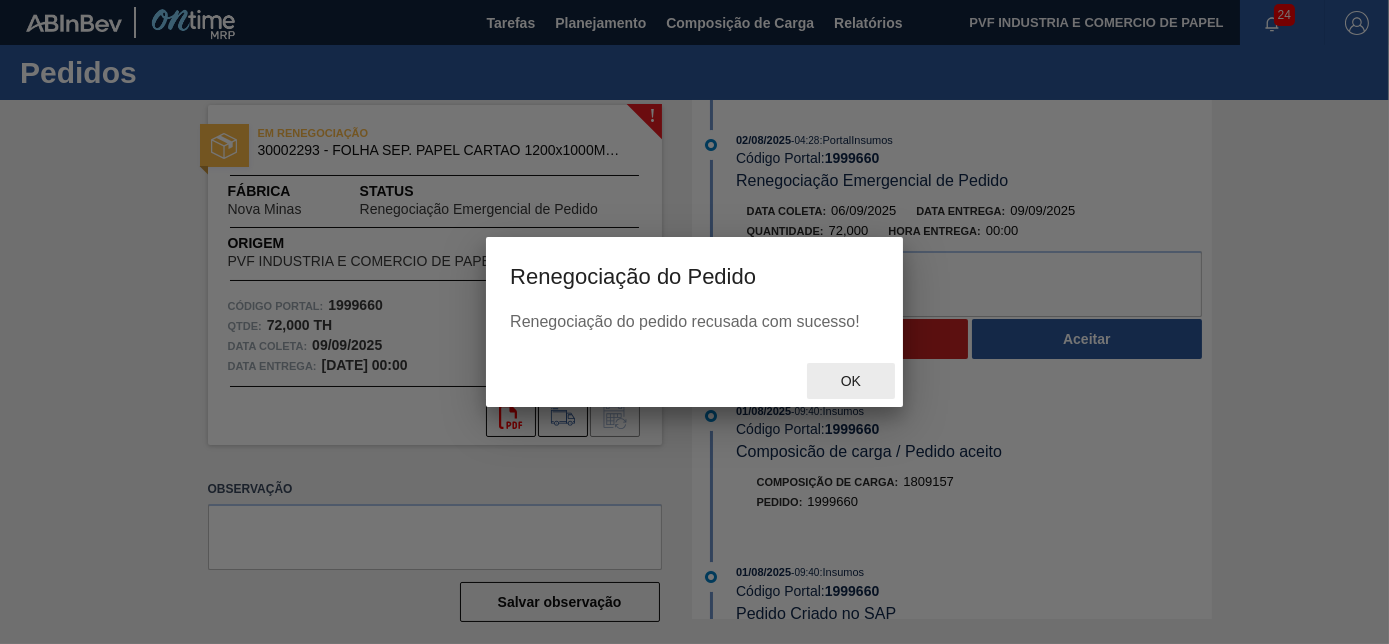 click on "Ok" at bounding box center (851, 381) 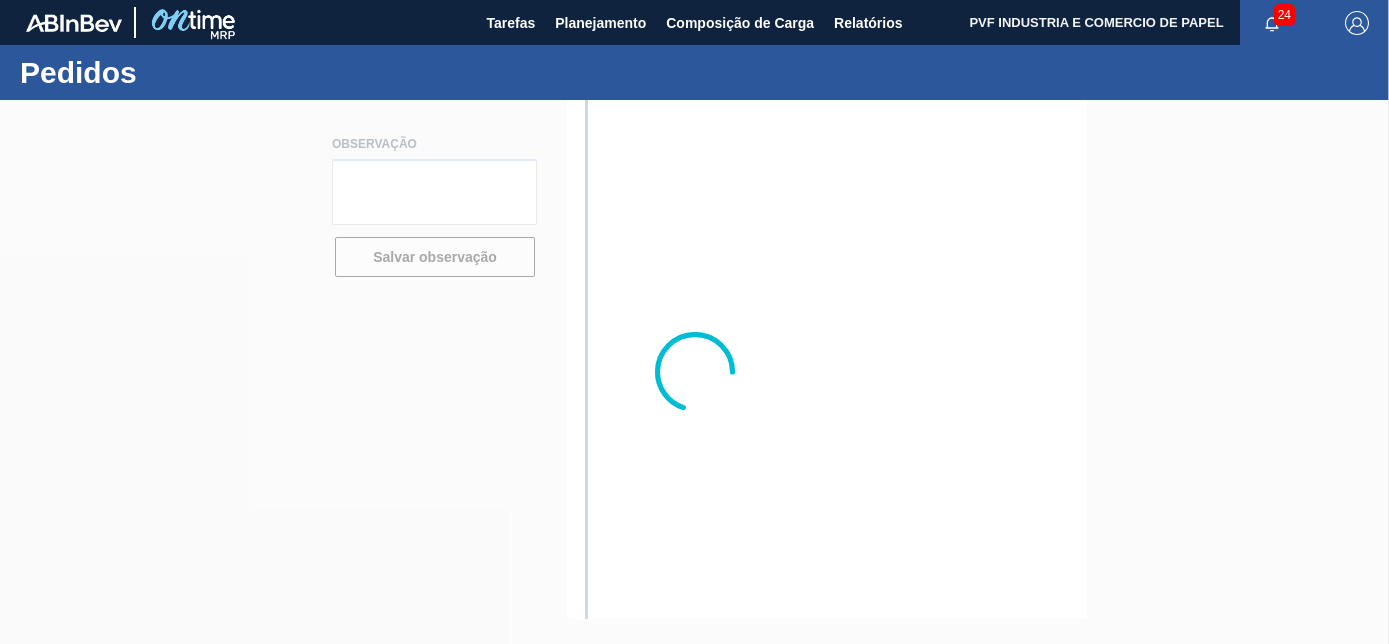 scroll, scrollTop: 0, scrollLeft: 0, axis: both 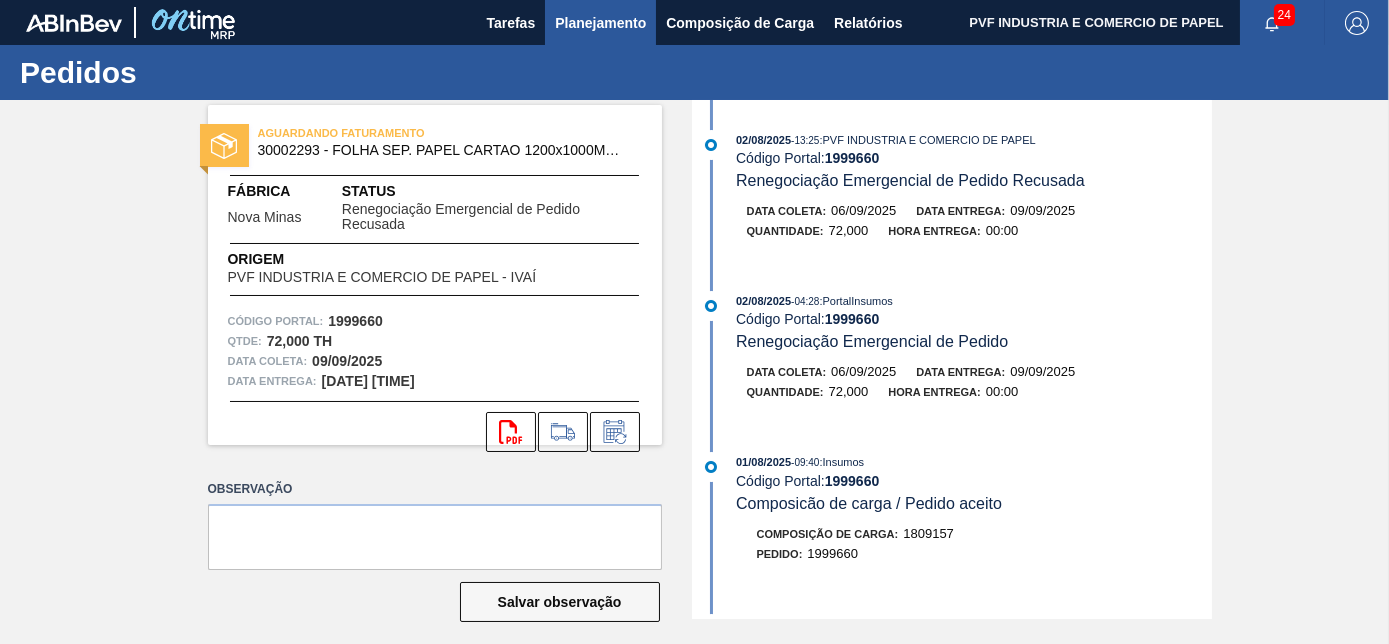 click on "Planejamento" at bounding box center (600, 23) 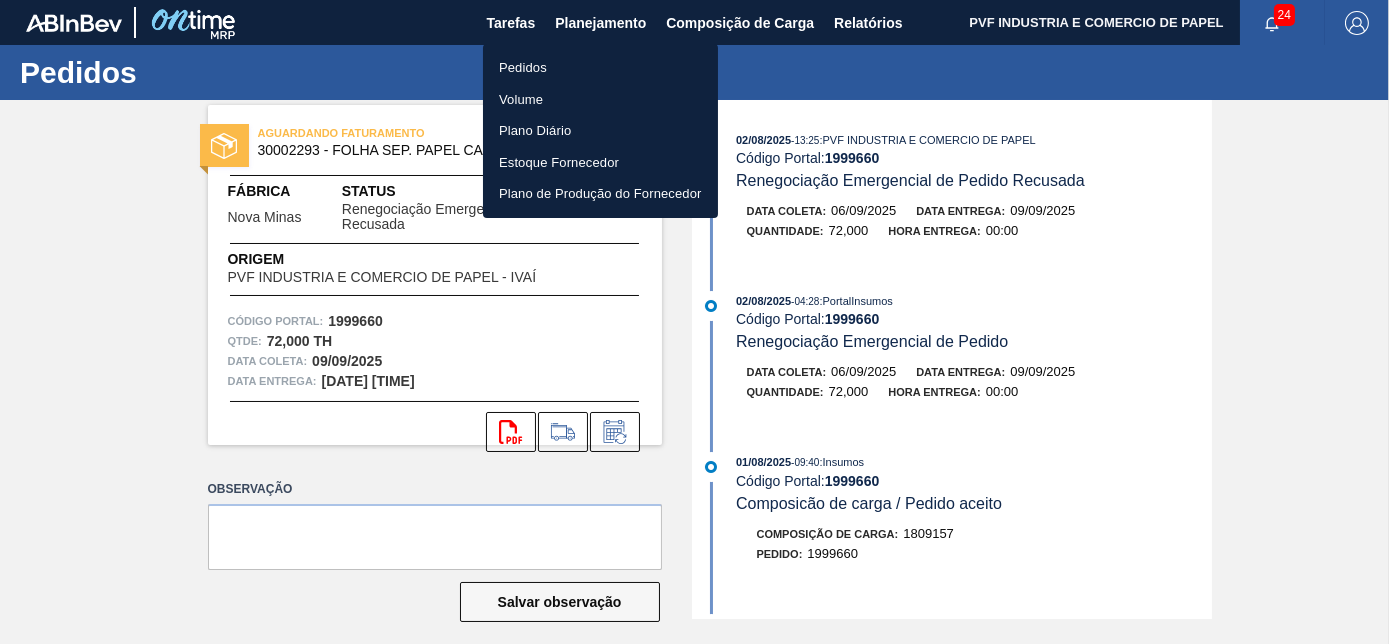 click on "Pedidos" at bounding box center [600, 68] 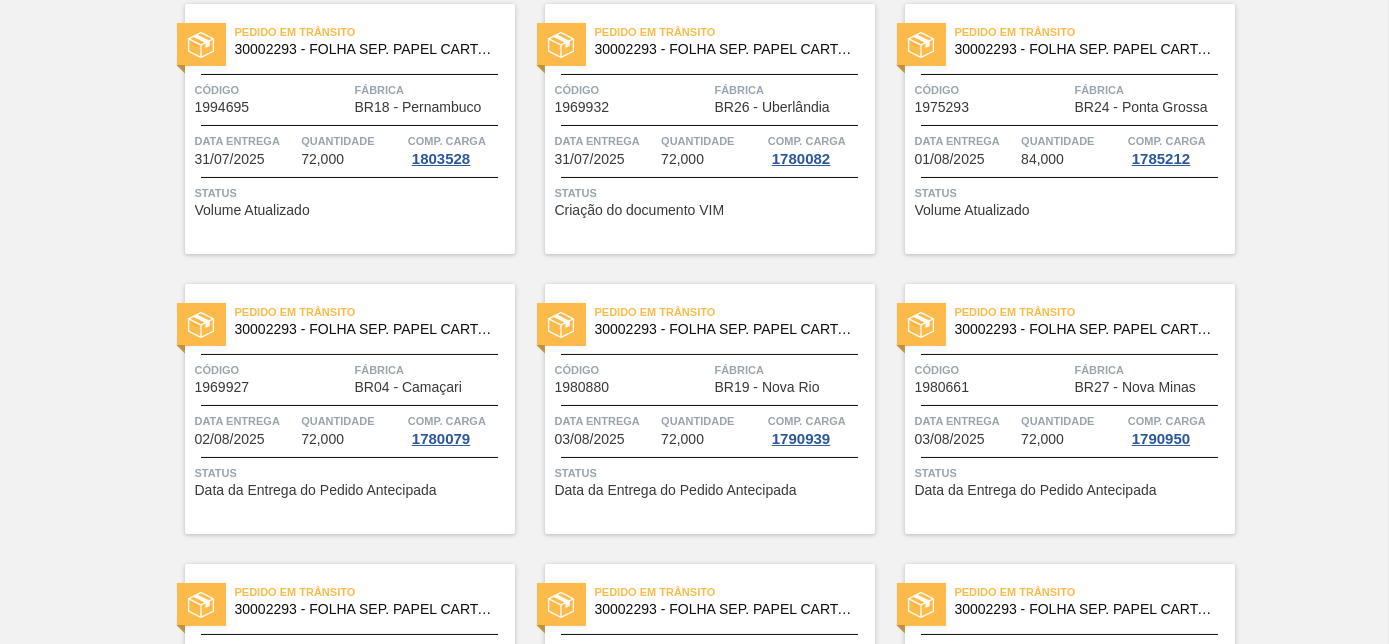 scroll, scrollTop: 818, scrollLeft: 0, axis: vertical 